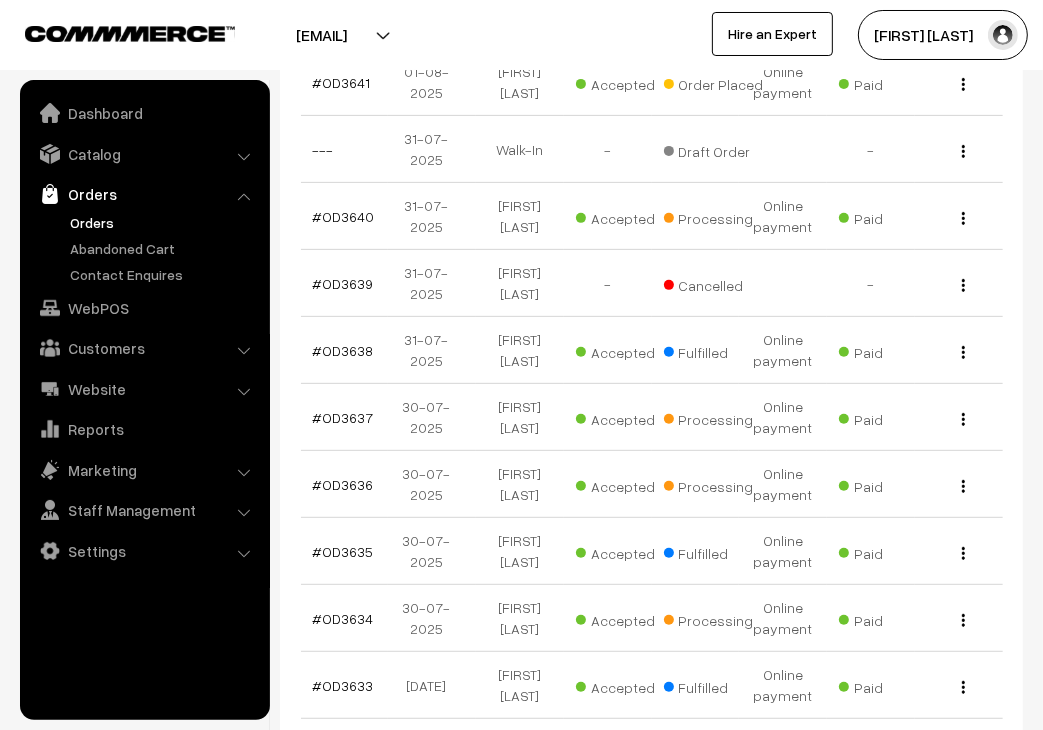 scroll, scrollTop: 0, scrollLeft: 0, axis: both 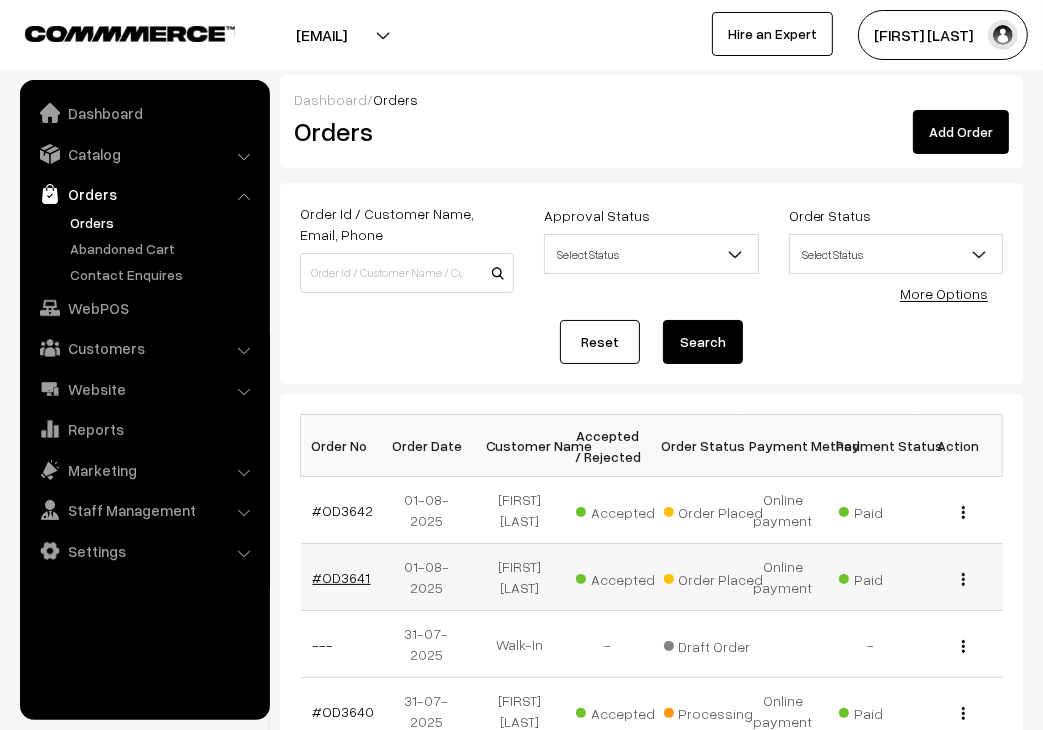 click on "#OD3641" at bounding box center [342, 577] 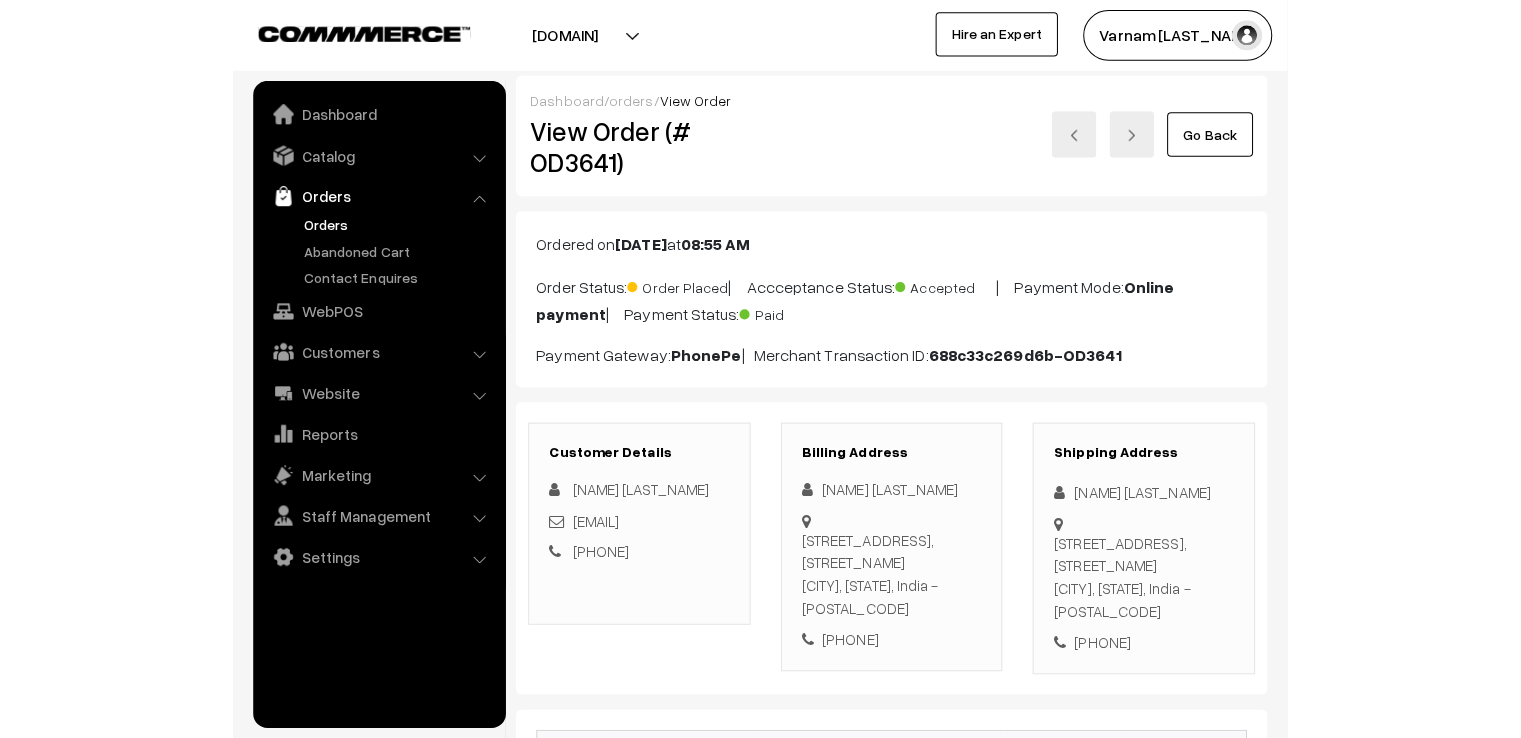 scroll, scrollTop: 0, scrollLeft: 0, axis: both 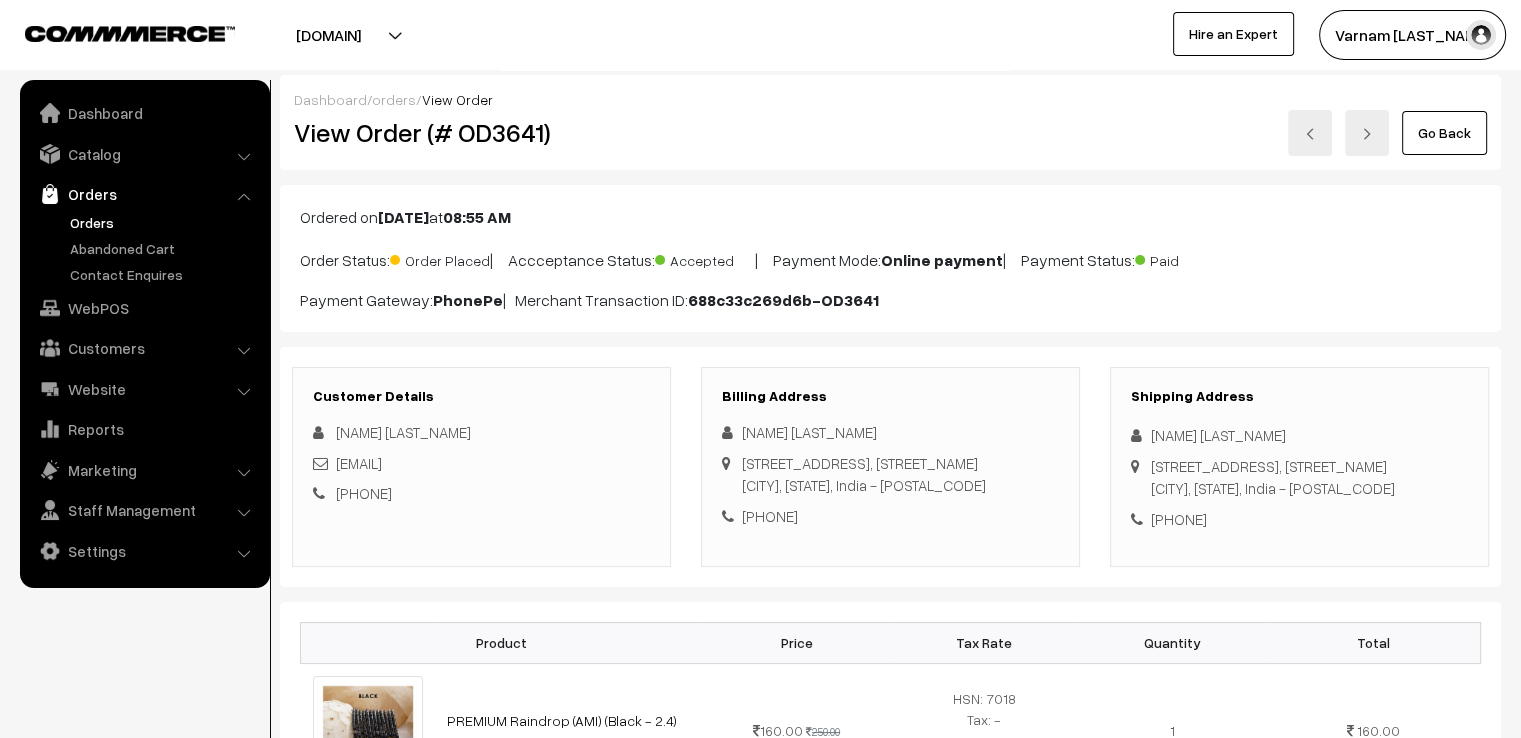 drag, startPoint x: 1138, startPoint y: 425, endPoint x: 1535, endPoint y: 577, distance: 425.10352 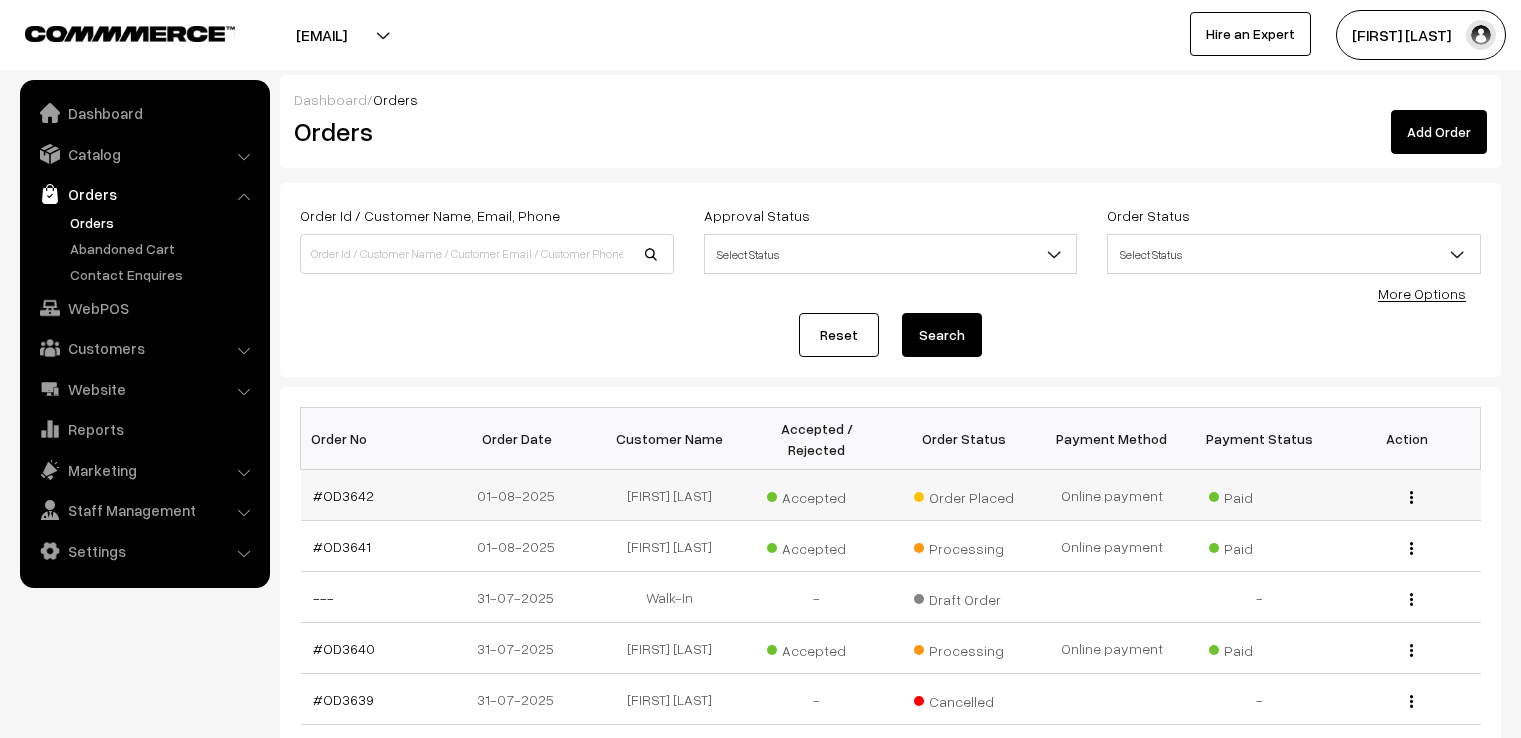 scroll, scrollTop: 0, scrollLeft: 0, axis: both 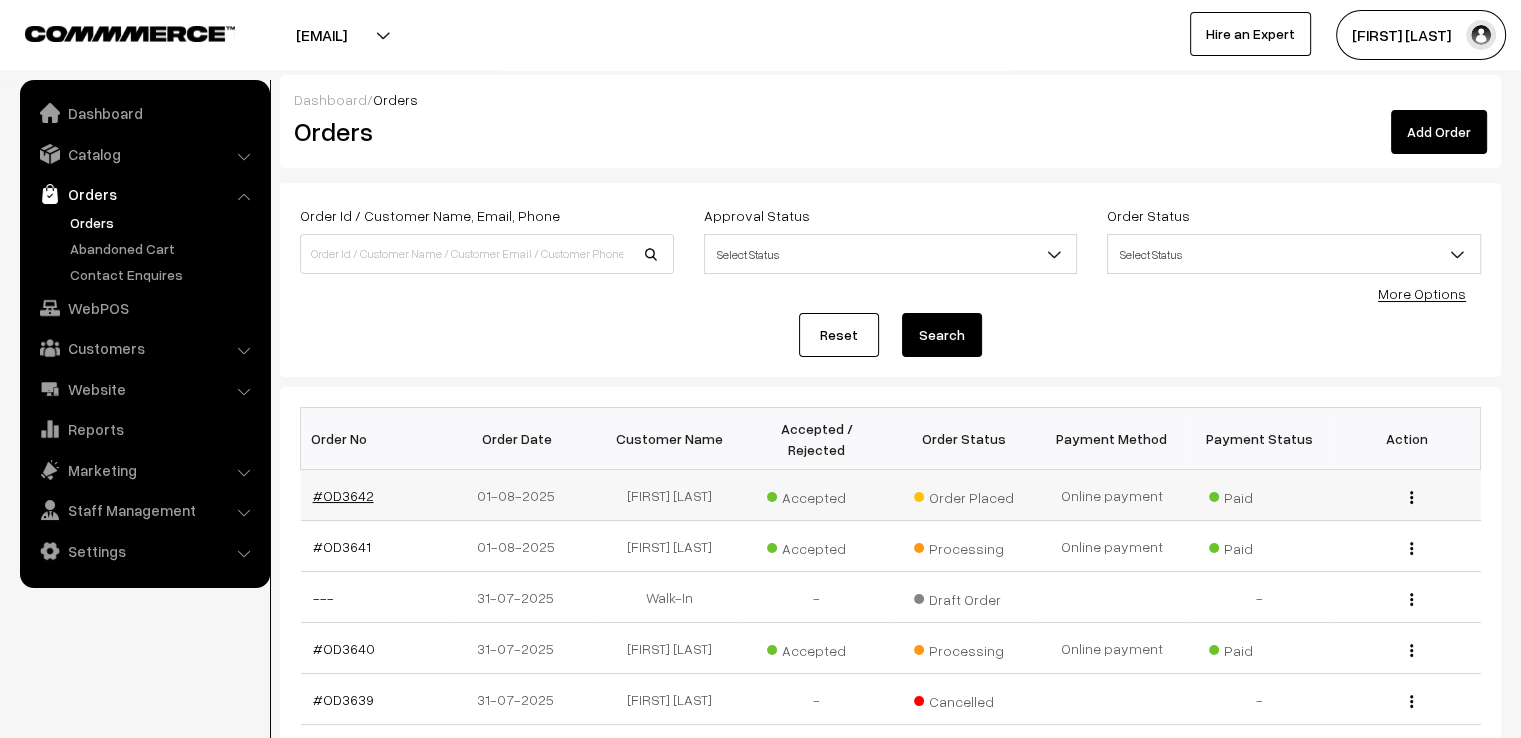 click on "#OD3642" at bounding box center (343, 495) 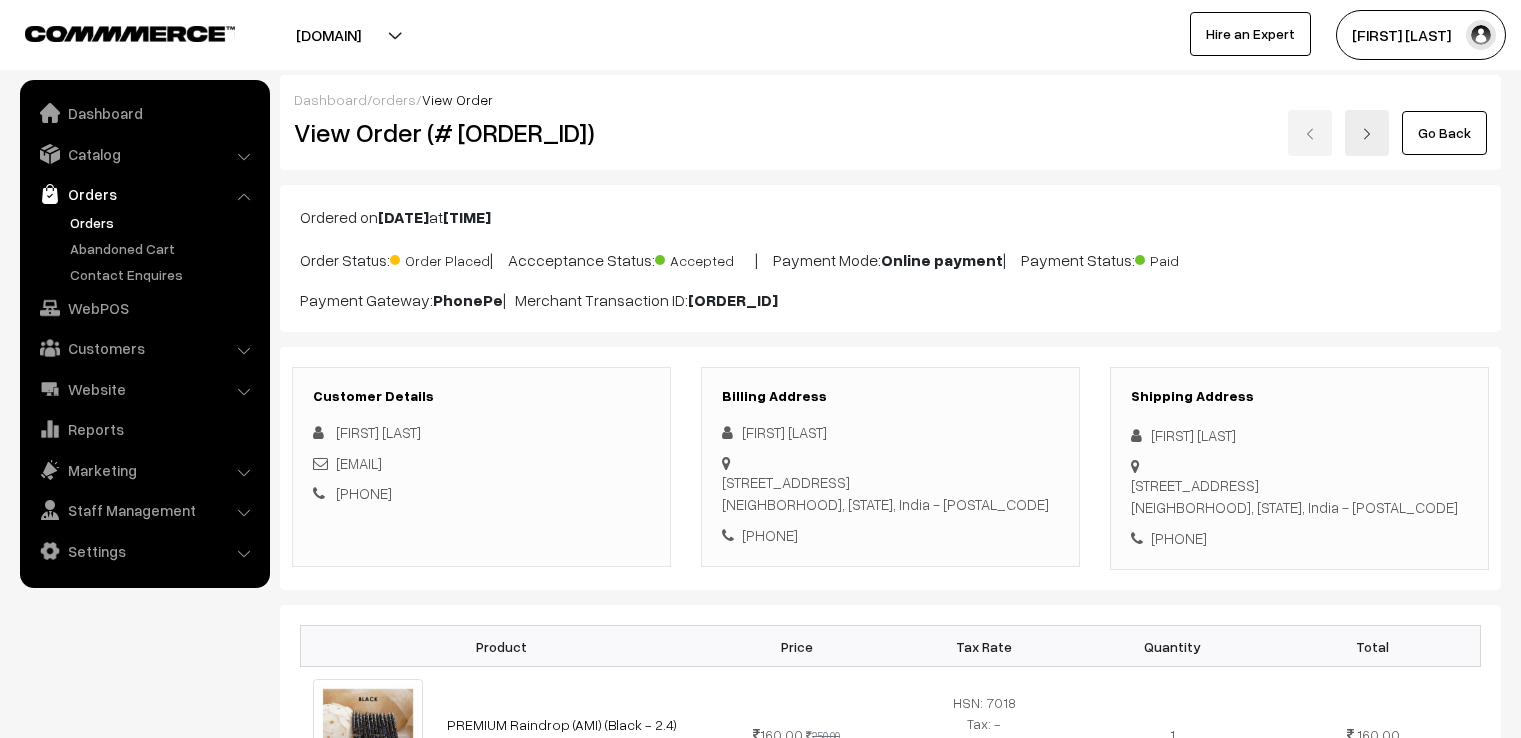scroll, scrollTop: 0, scrollLeft: 0, axis: both 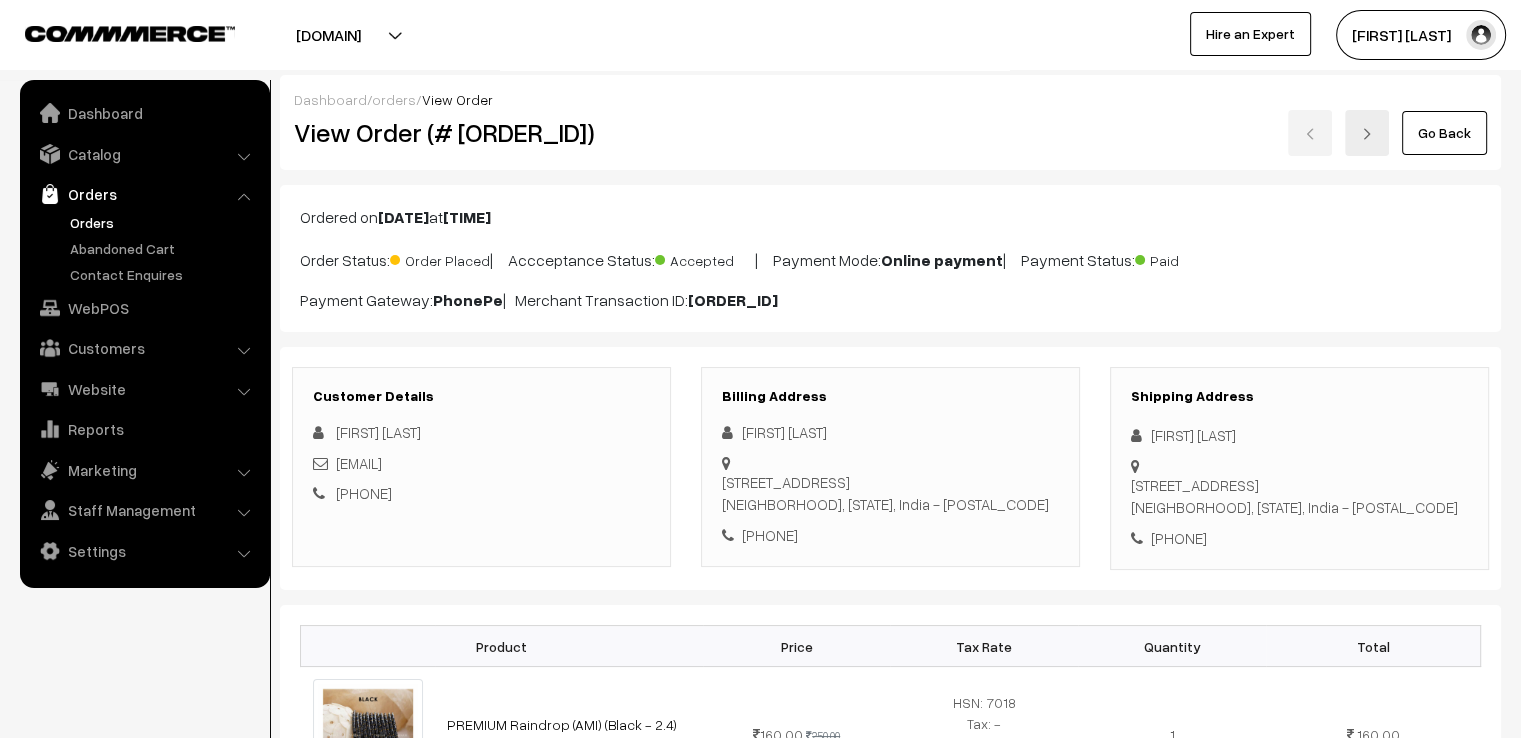 drag, startPoint x: 0, startPoint y: 0, endPoint x: 1301, endPoint y: 565, distance: 1418.3885 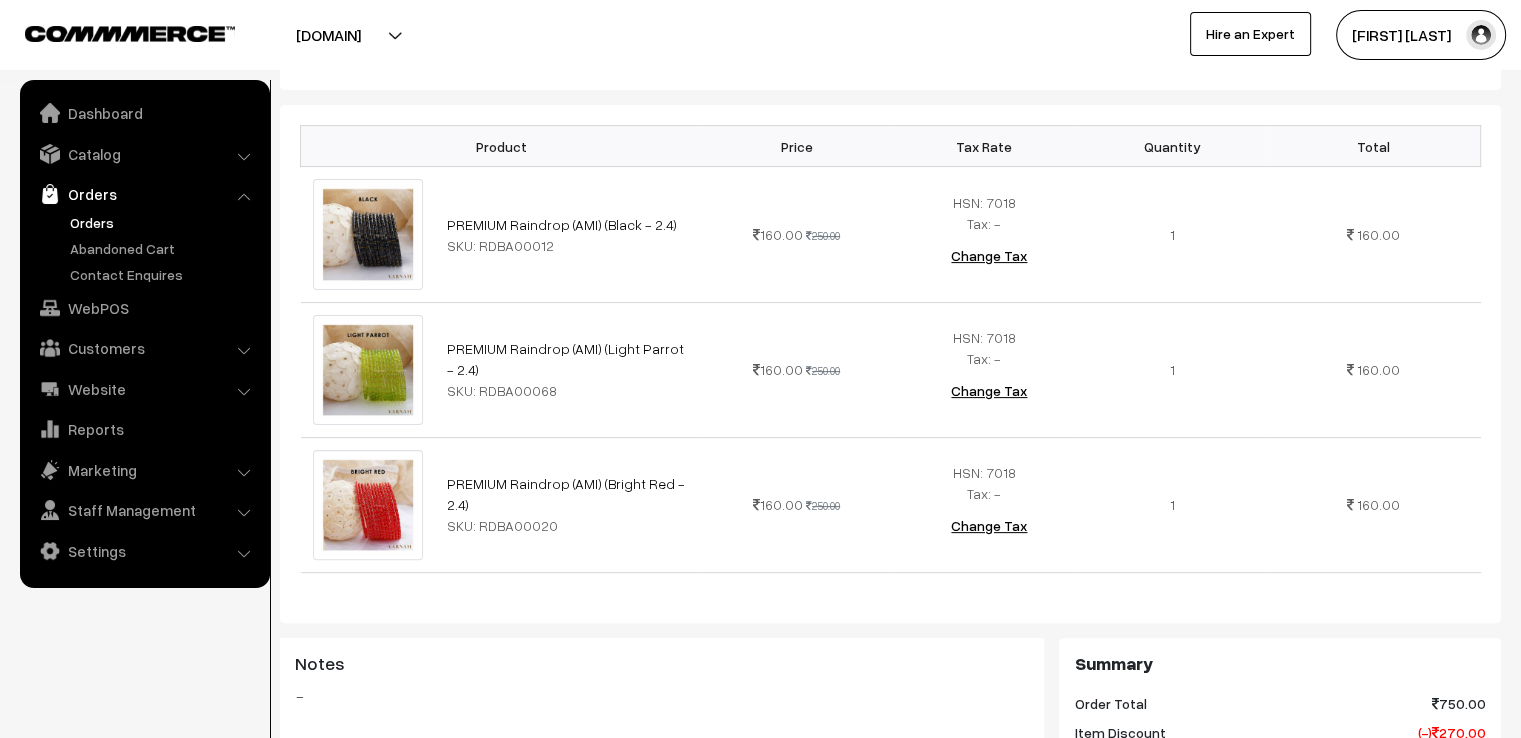 scroll, scrollTop: 0, scrollLeft: 0, axis: both 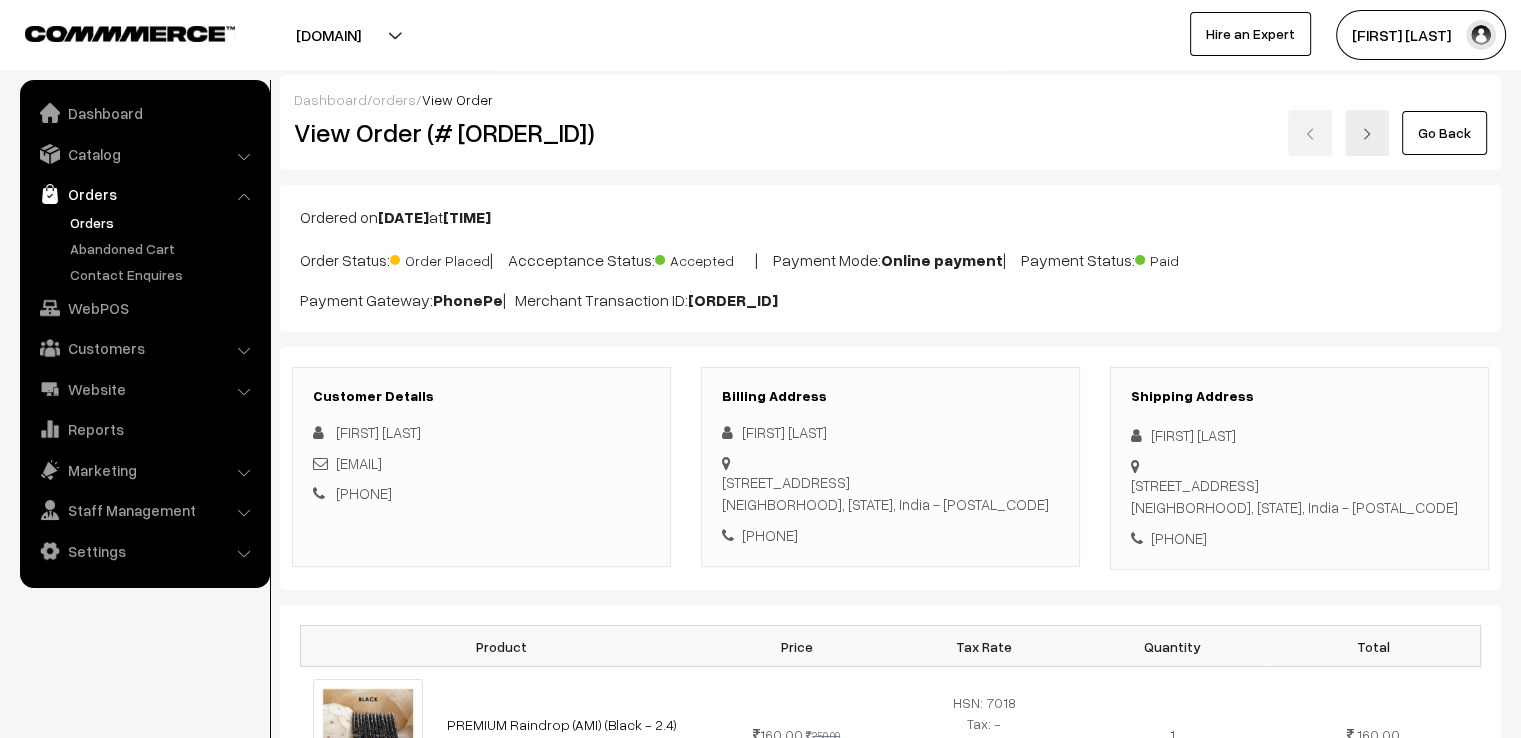 click on "Go Back" at bounding box center (1444, 133) 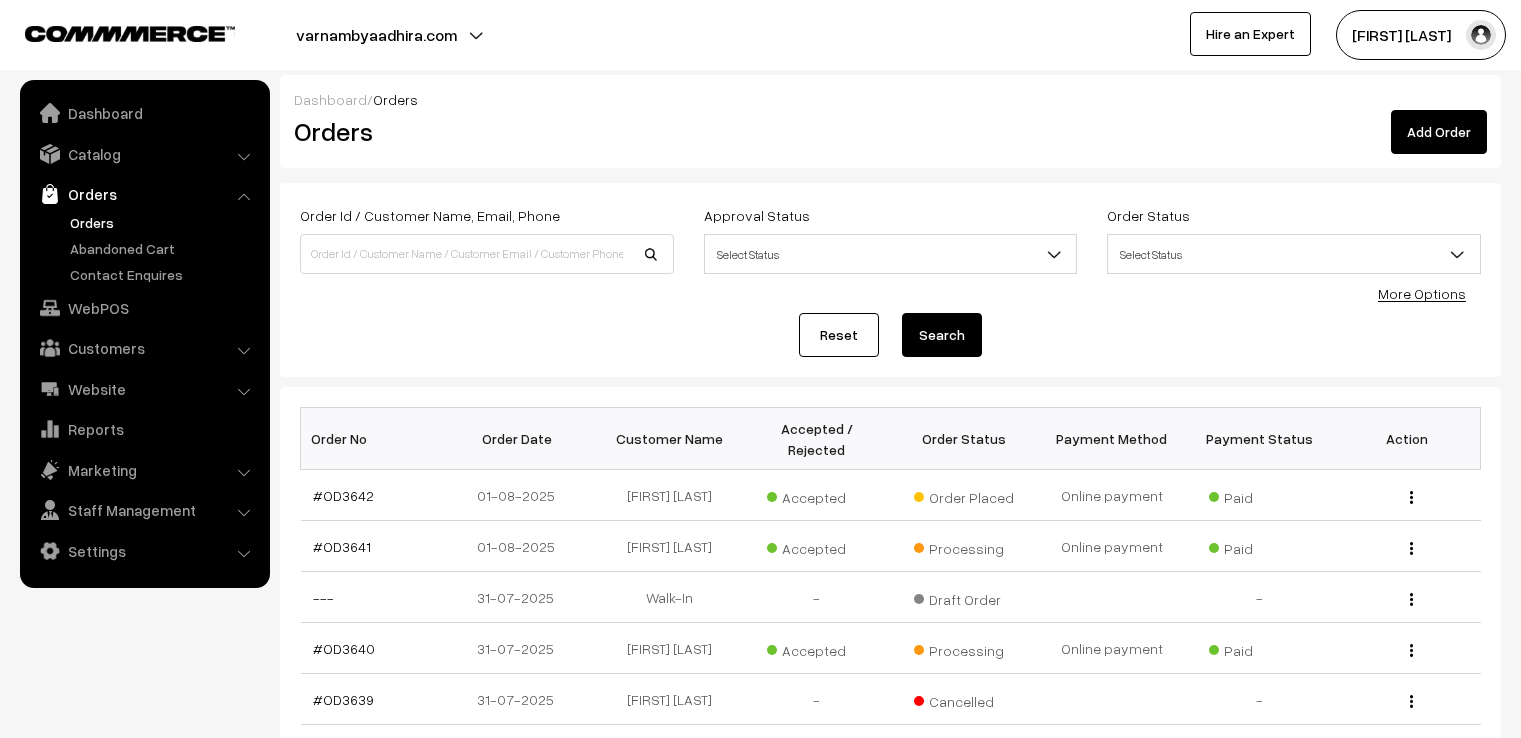 scroll, scrollTop: 0, scrollLeft: 0, axis: both 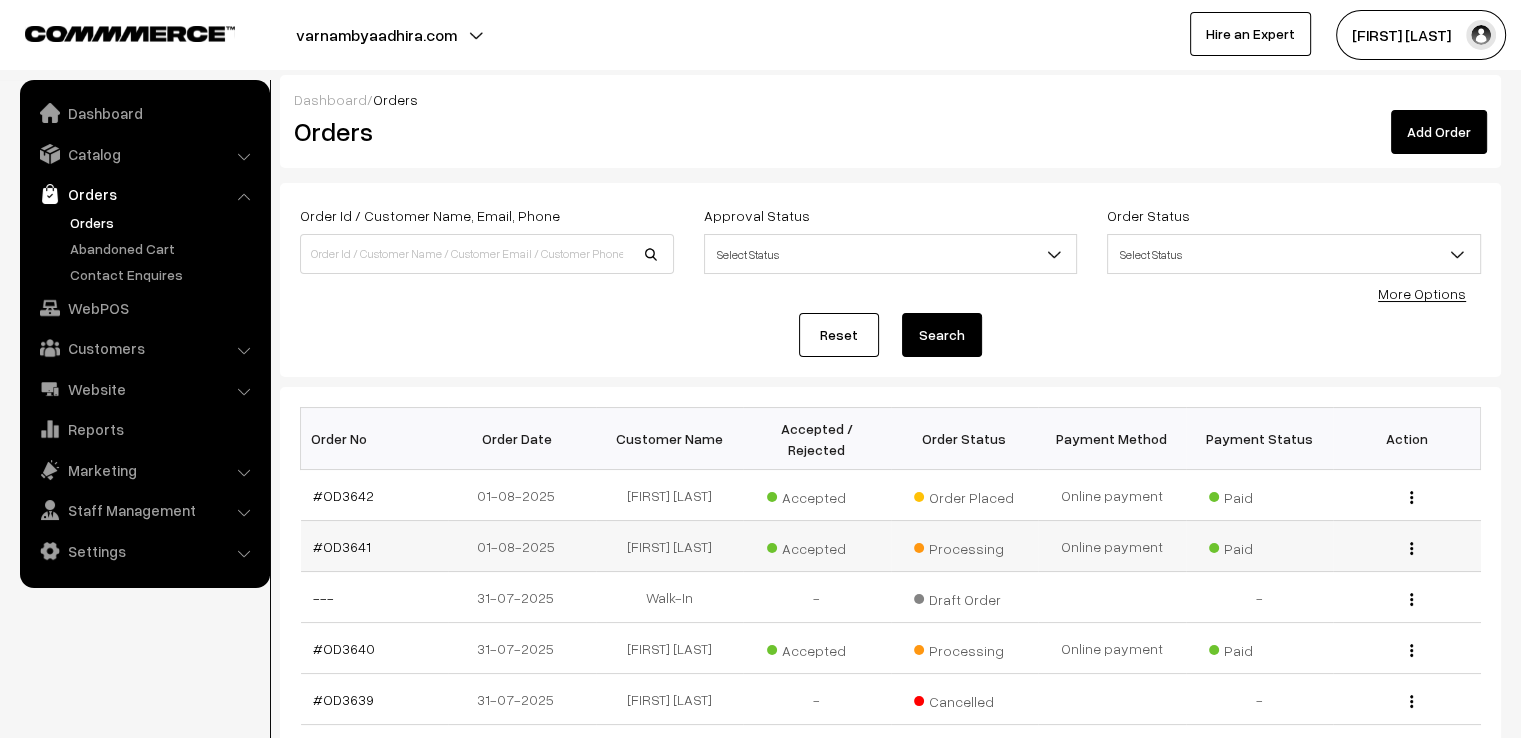 click on "01-08-2025" at bounding box center [522, 546] 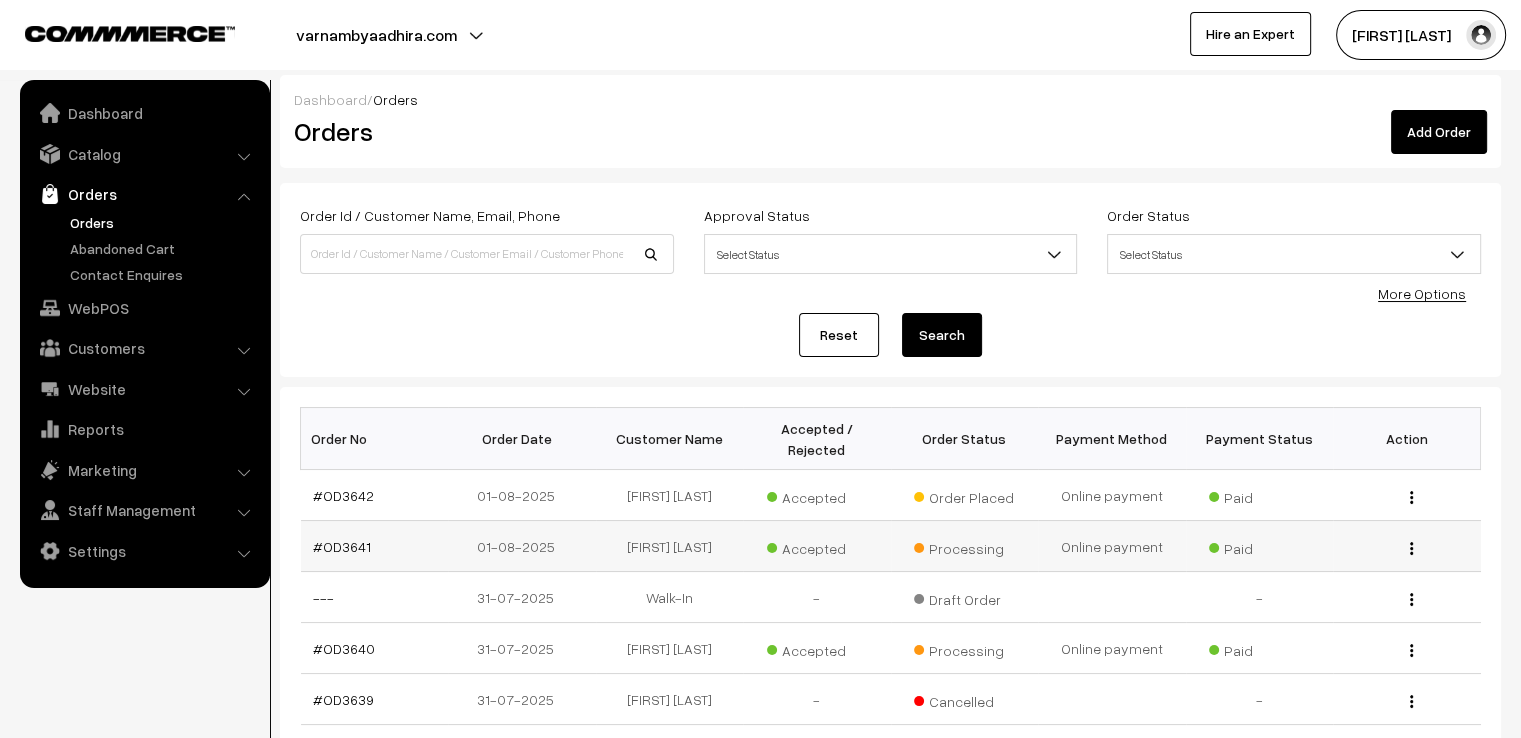 click on "01-08-2025" at bounding box center (522, 546) 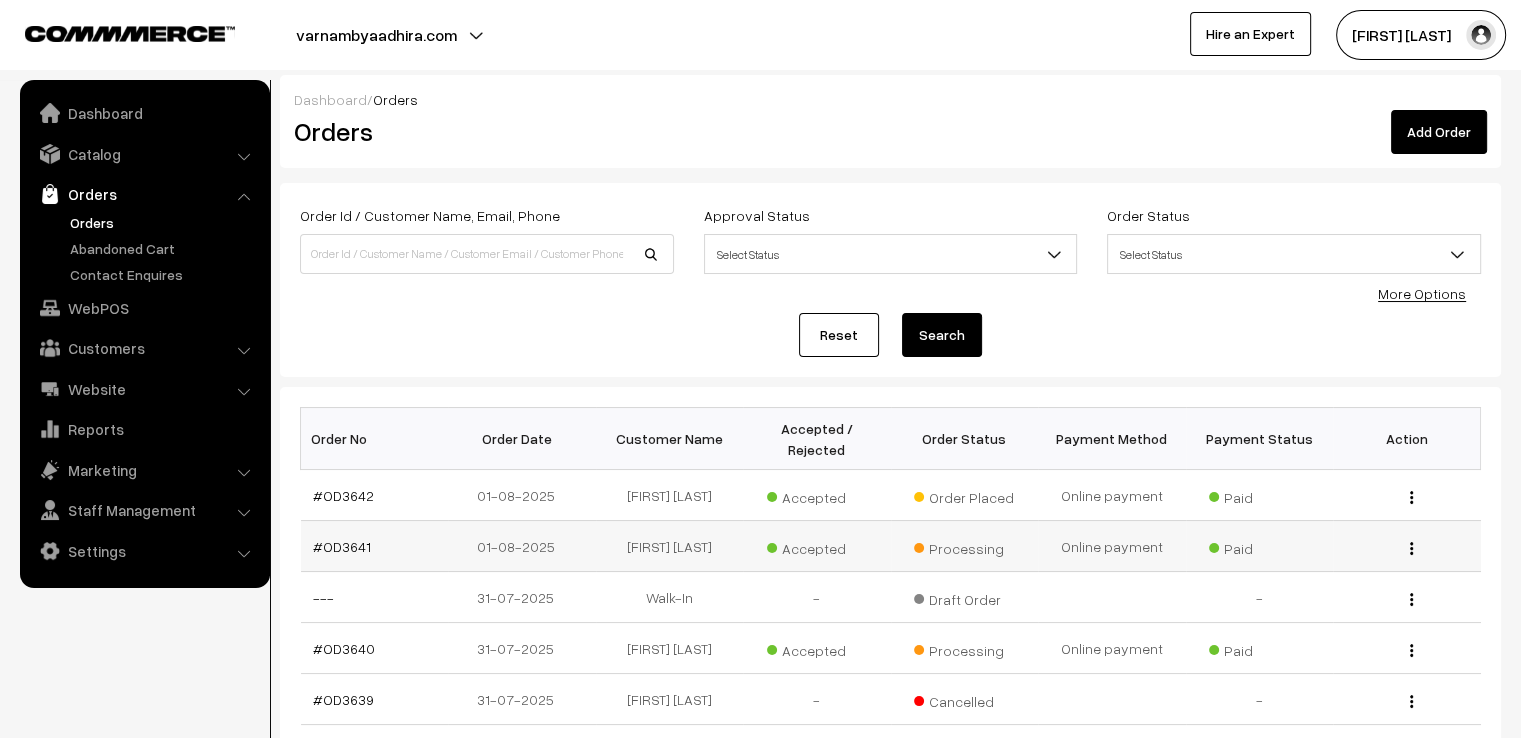 click on "#OD3641" at bounding box center [375, 546] 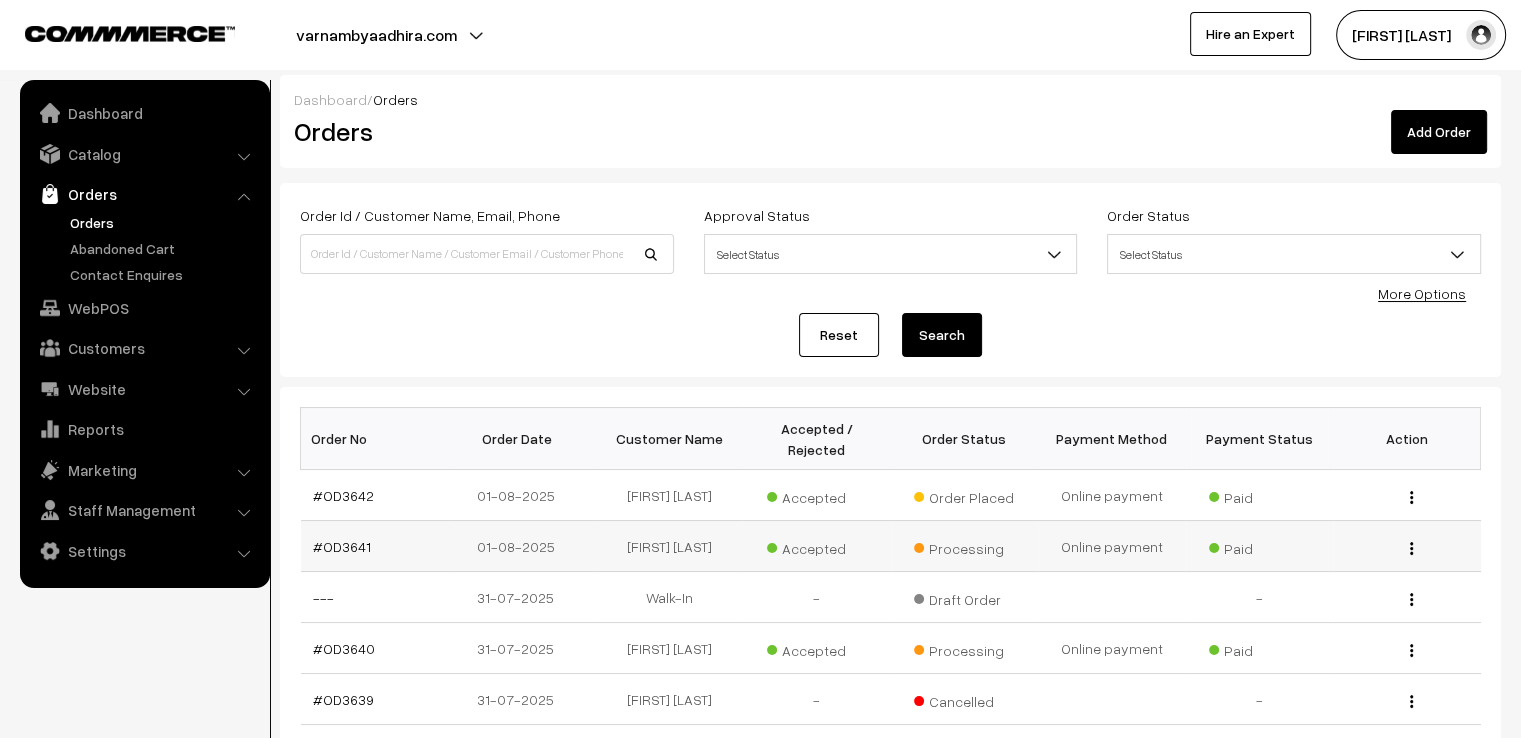 click on "#OD3641" at bounding box center [375, 546] 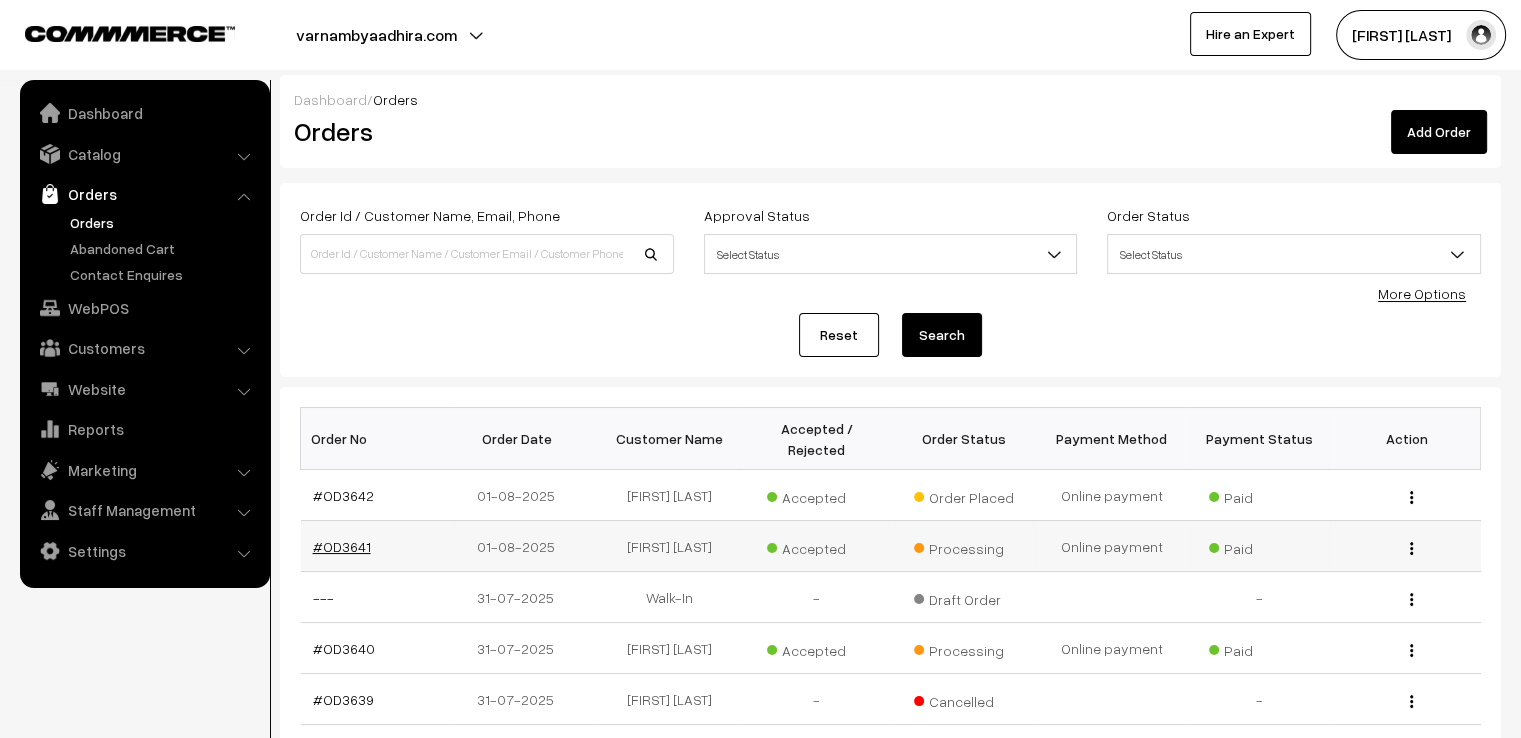 click on "#OD3641" at bounding box center (342, 546) 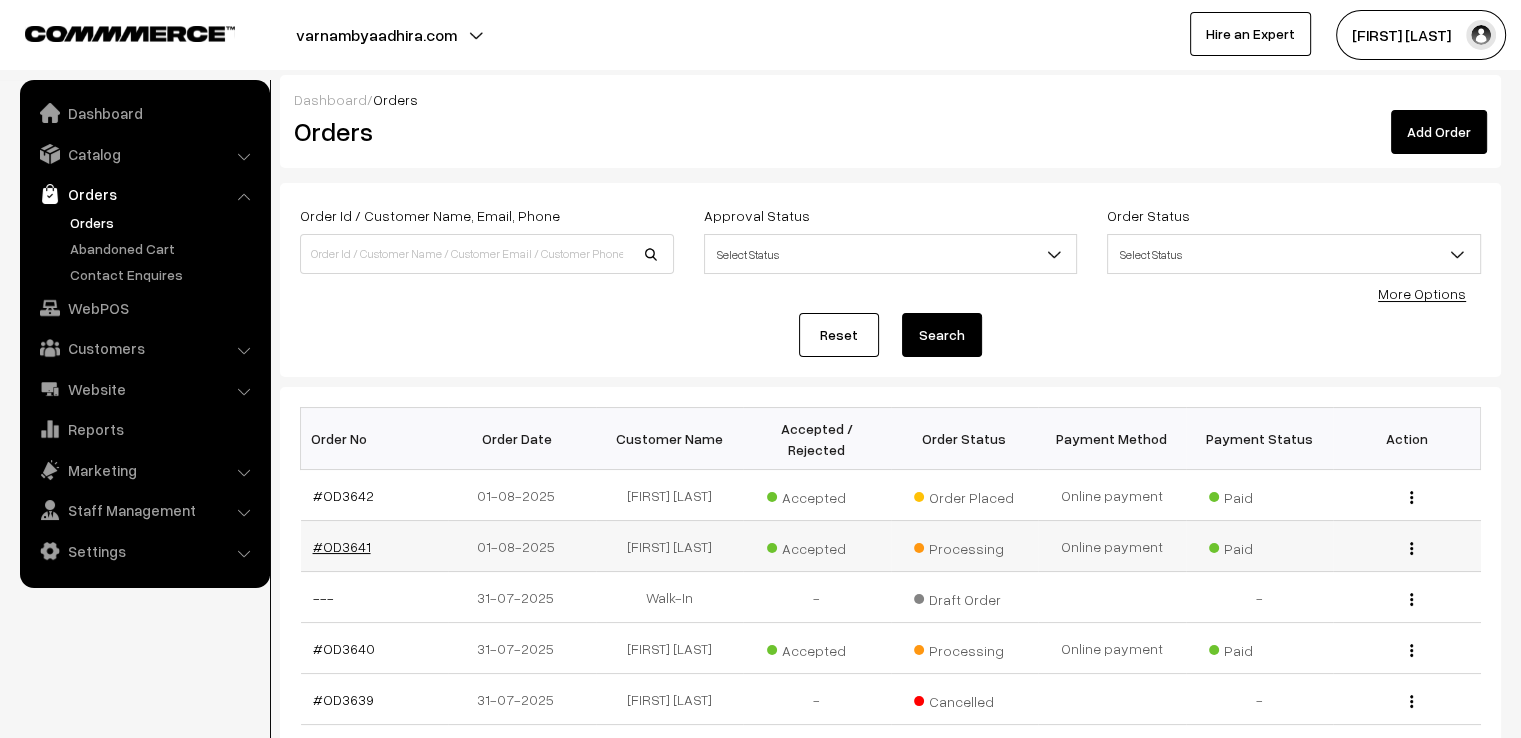 click on "#OD3641" at bounding box center [342, 546] 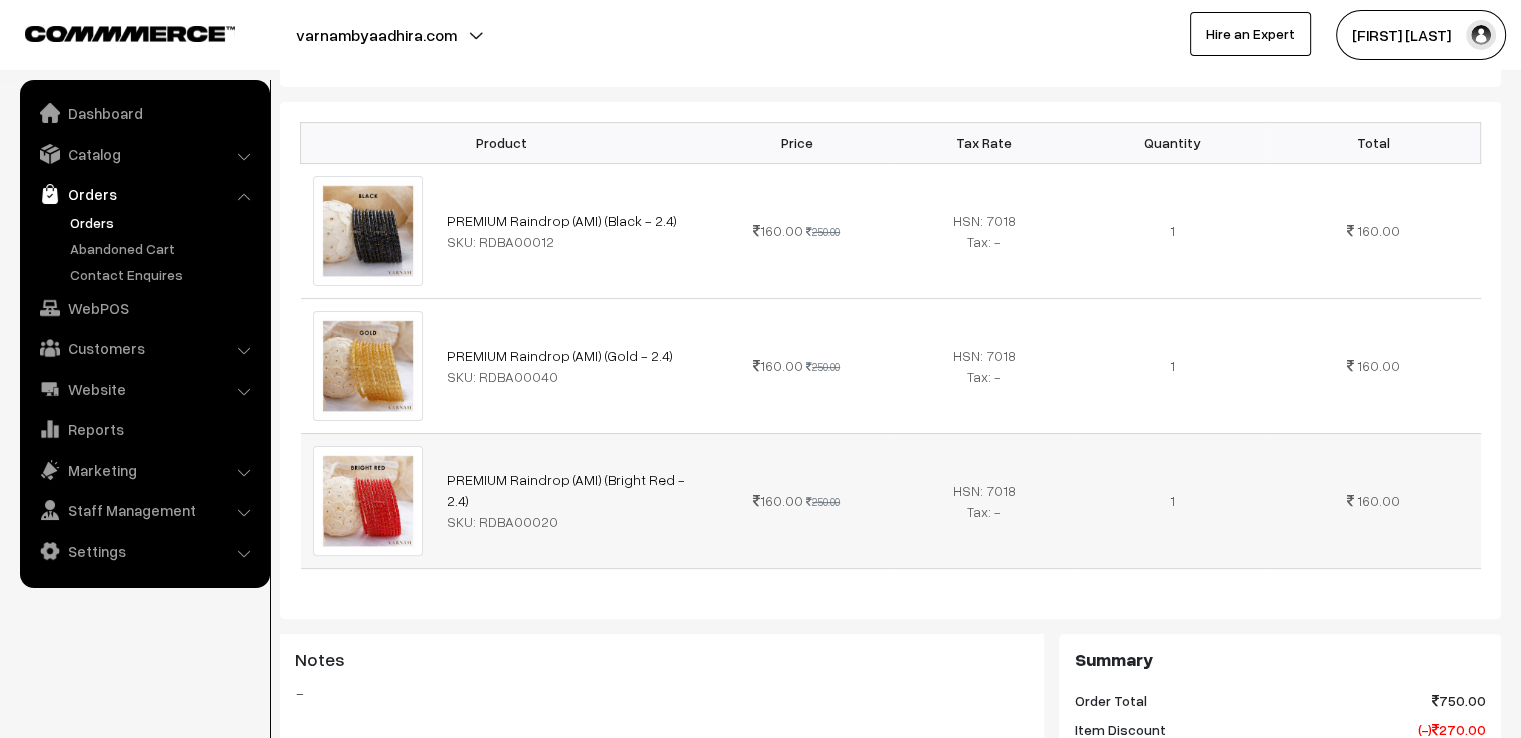 scroll, scrollTop: 0, scrollLeft: 0, axis: both 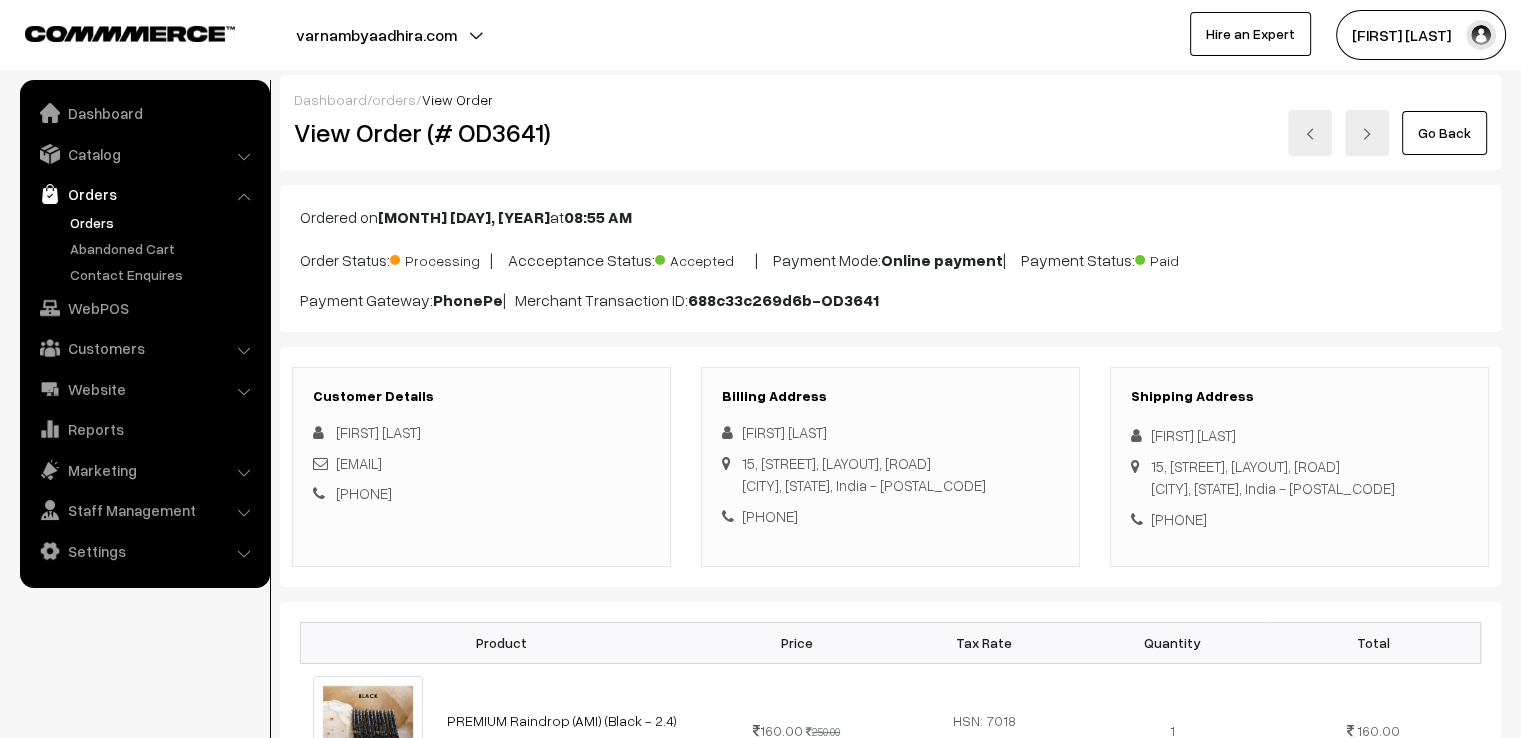 click on "Go Back" at bounding box center [1444, 133] 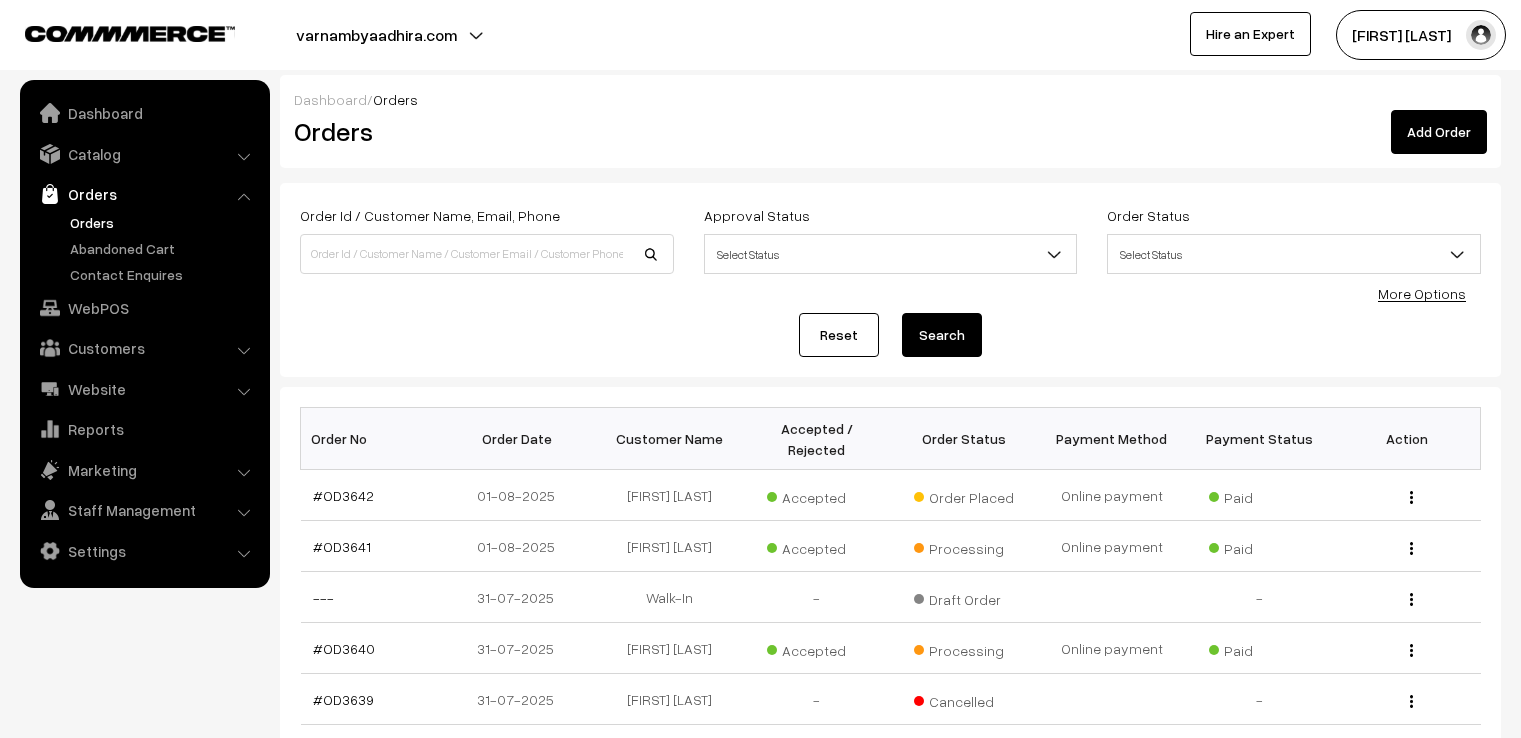 scroll, scrollTop: 0, scrollLeft: 0, axis: both 